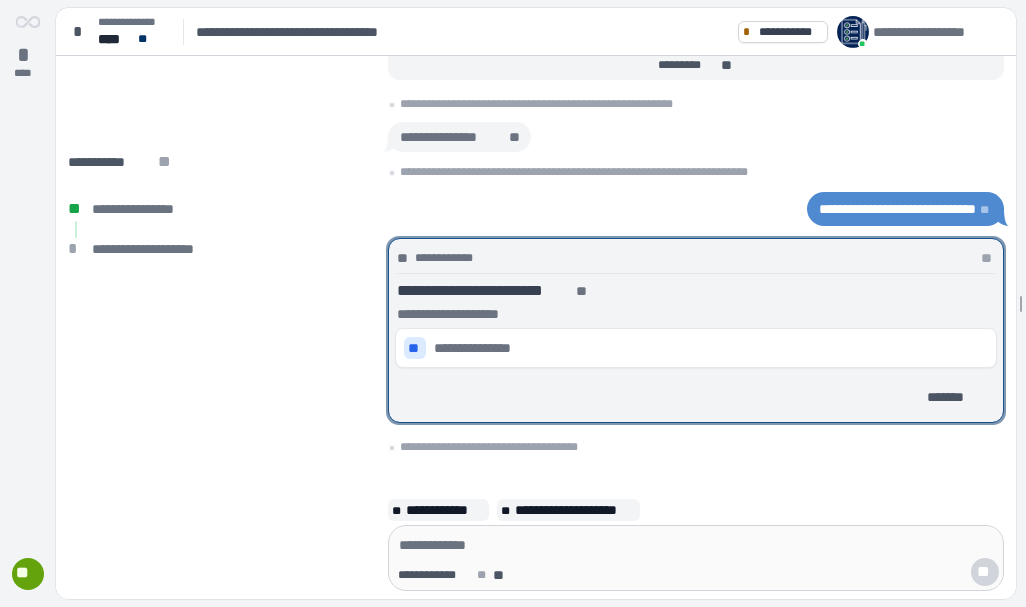 scroll, scrollTop: 0, scrollLeft: 0, axis: both 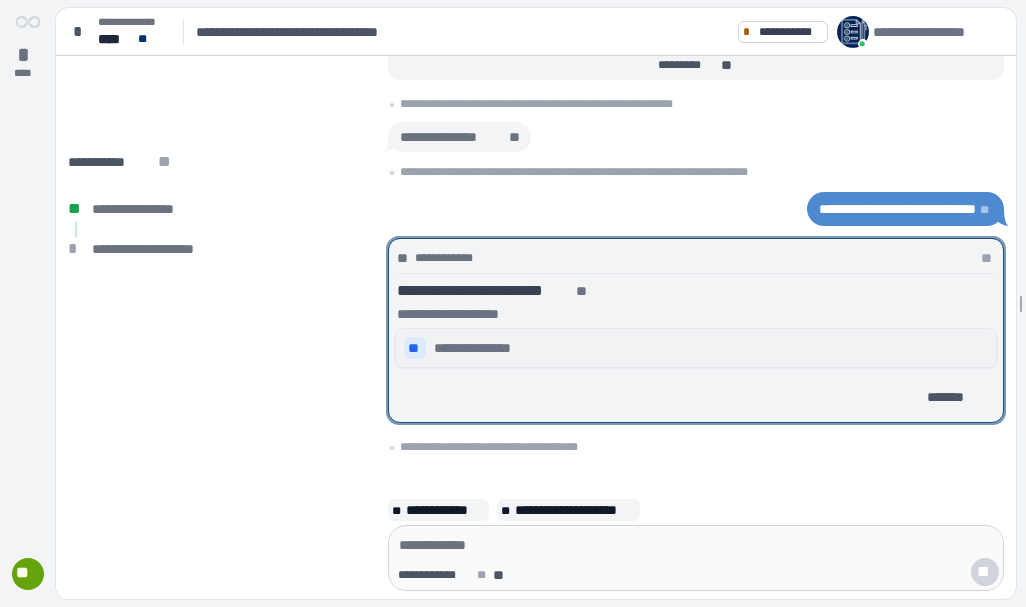 click on "**********" at bounding box center [480, 348] 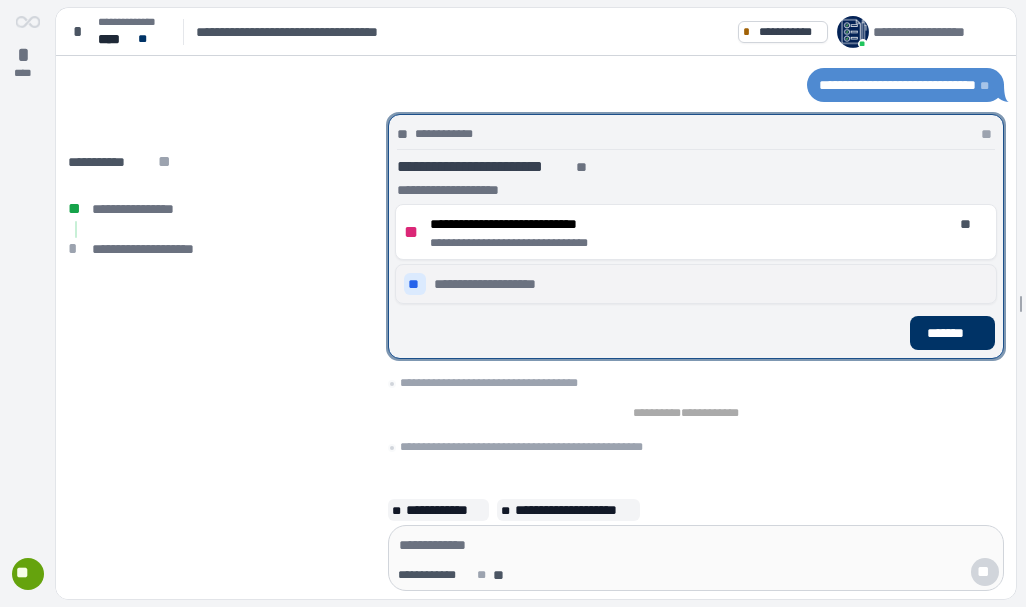click on "**********" at bounding box center [498, 284] 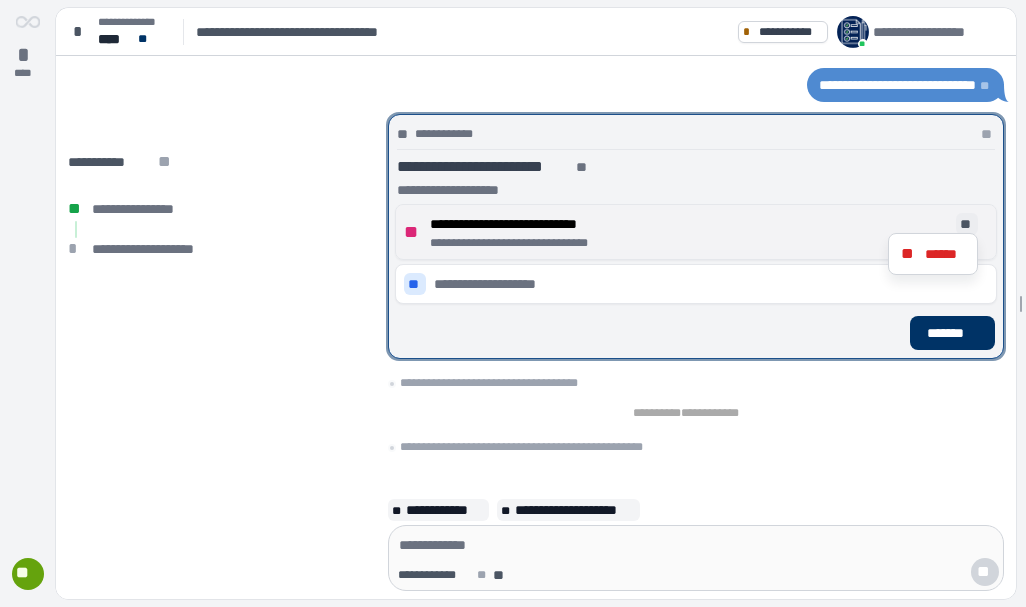 click on "**" at bounding box center (967, 224) 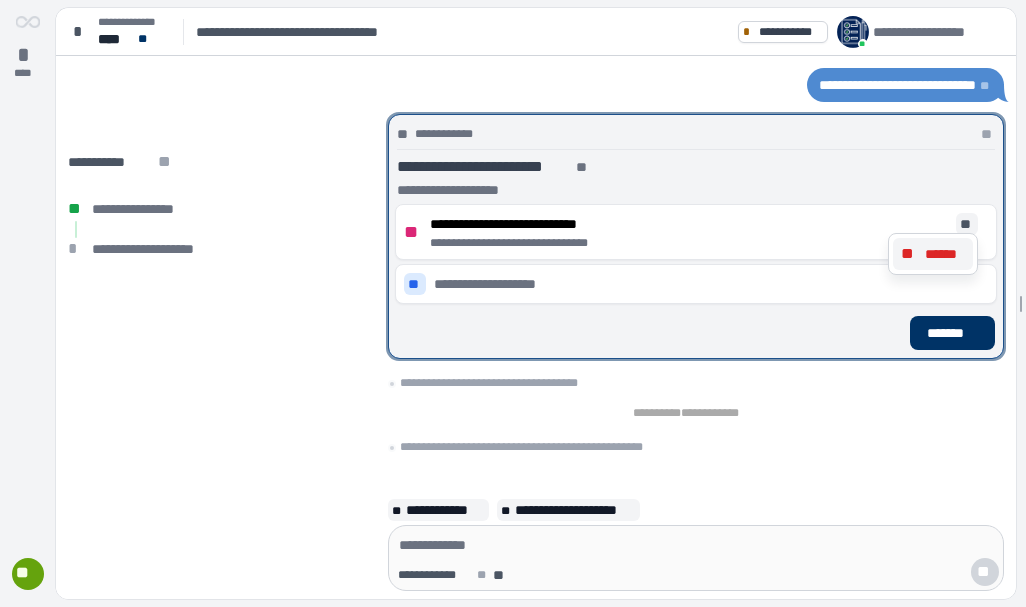 click on "**" at bounding box center [909, 254] 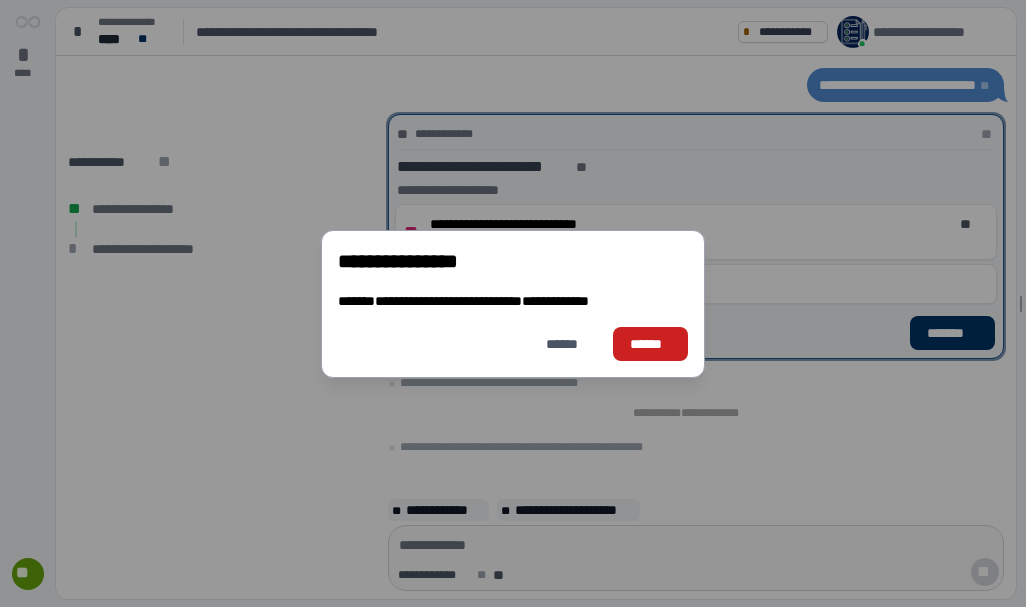 click on "******" at bounding box center (650, 344) 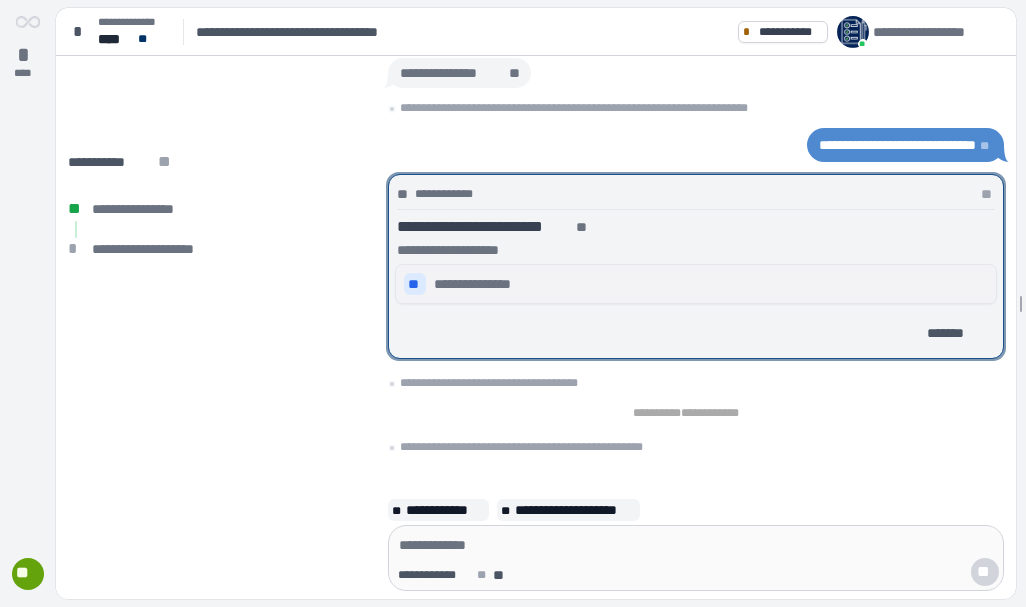 click on "**********" at bounding box center [480, 284] 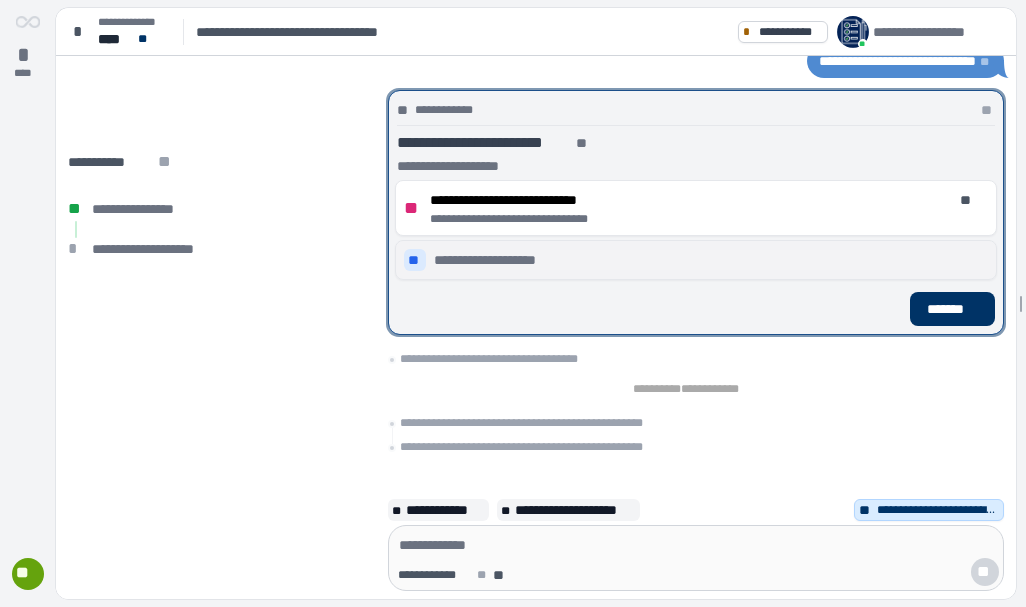 click on "**********" at bounding box center (498, 260) 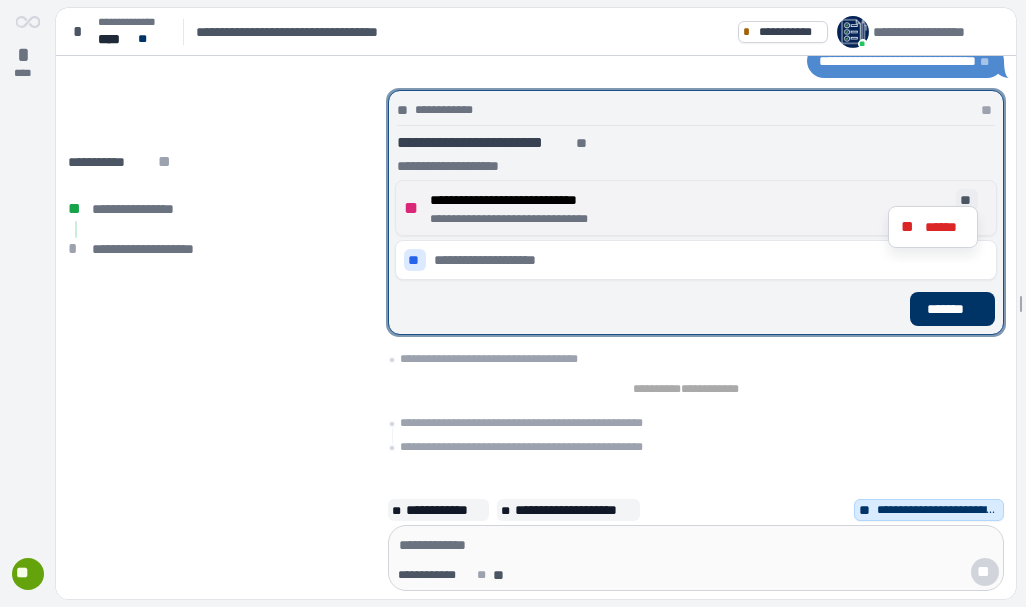 click on "**" at bounding box center (967, 200) 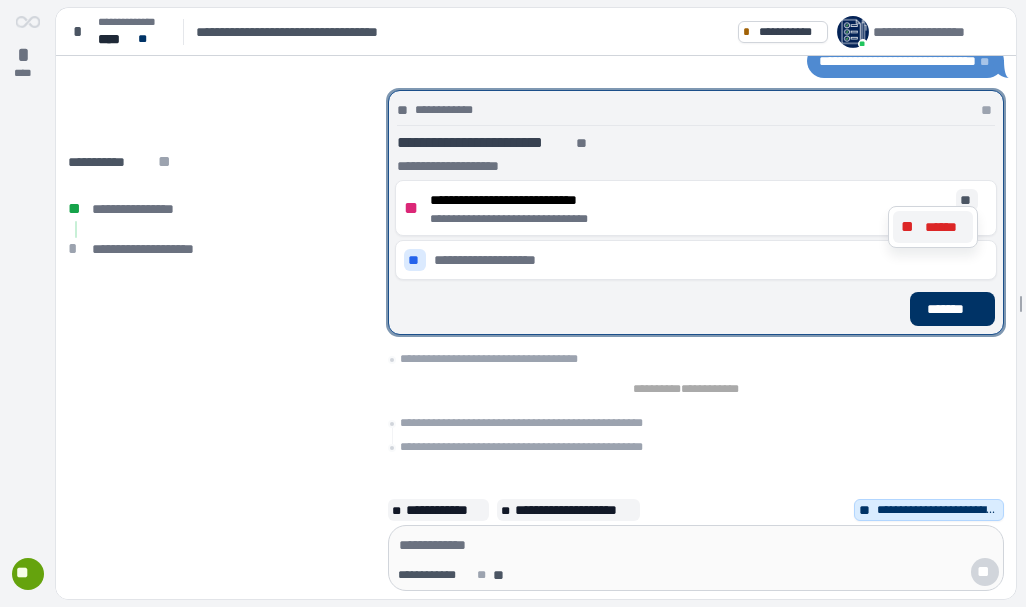 click on "**" at bounding box center [909, 227] 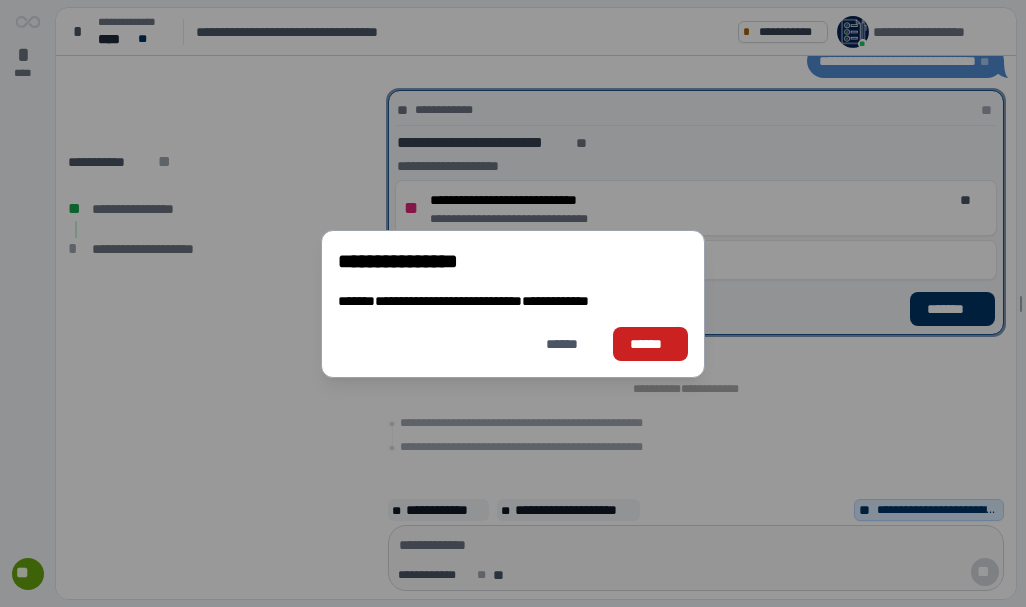 click on "******" at bounding box center (650, 344) 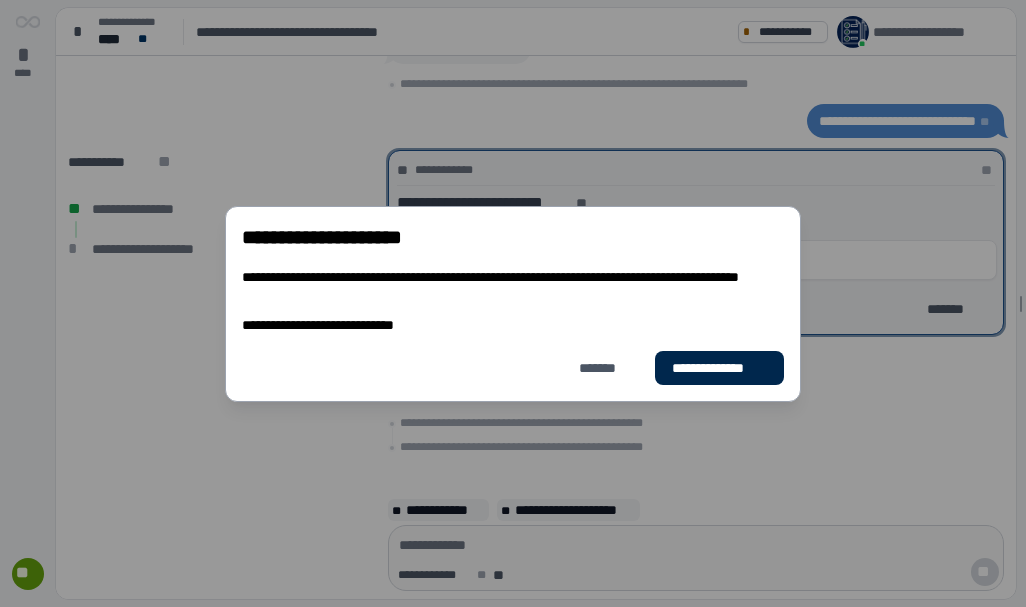 click on "**********" at bounding box center (719, 368) 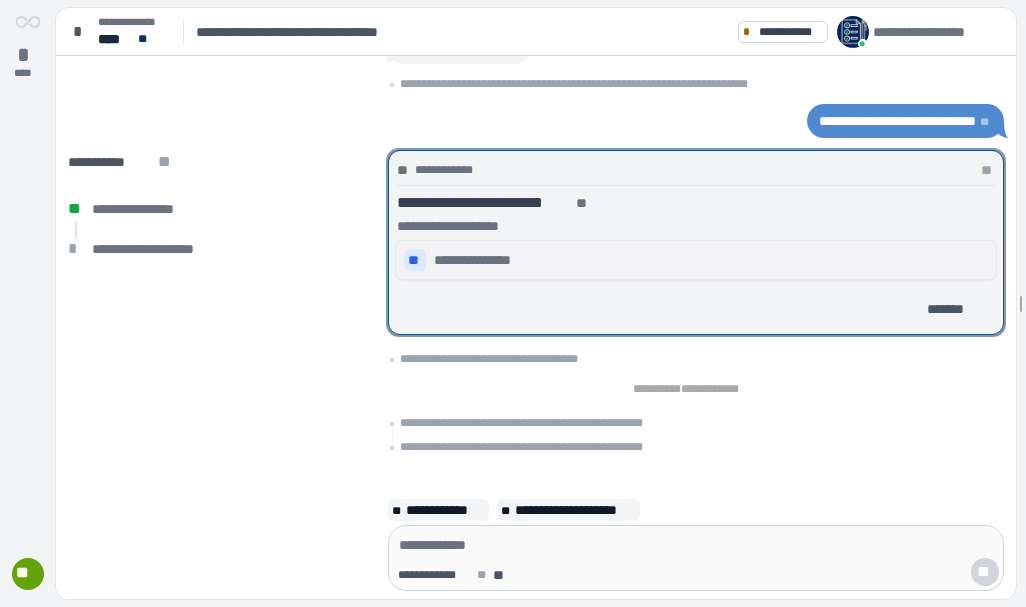 click on "**********" at bounding box center (480, 260) 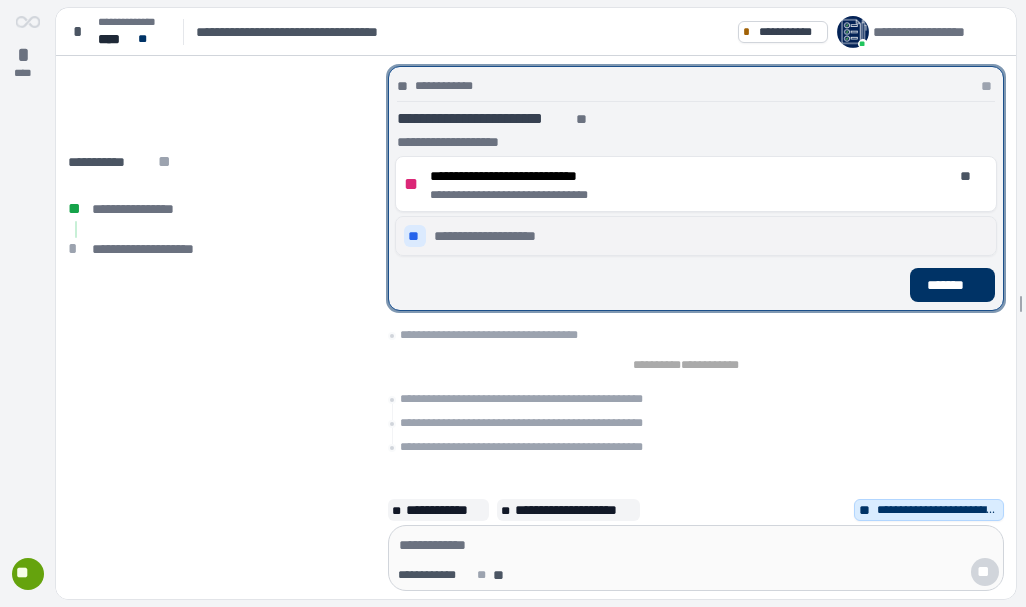 click on "**********" at bounding box center (498, 236) 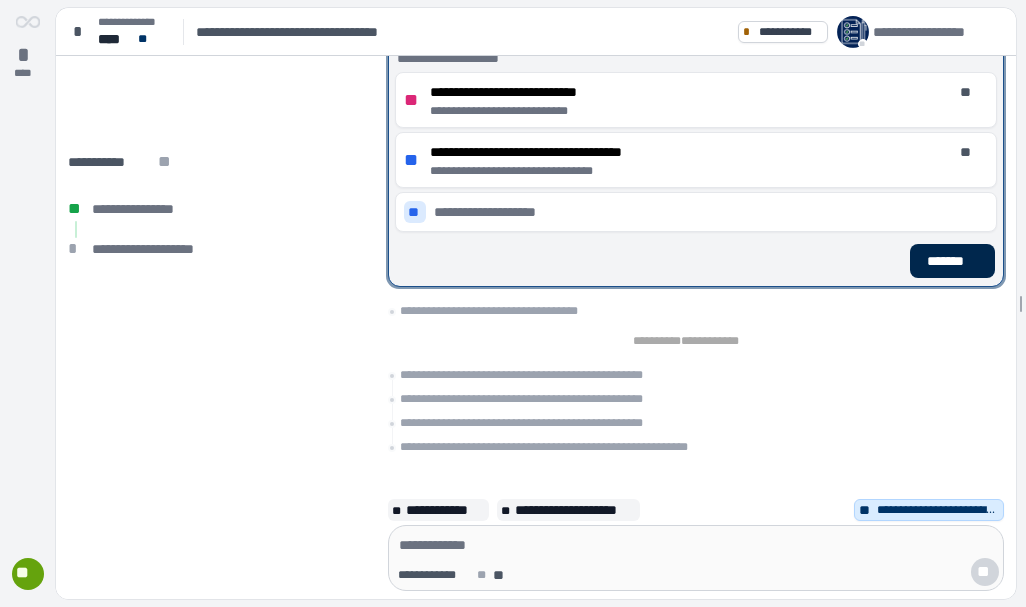 click on "*******" at bounding box center (952, 261) 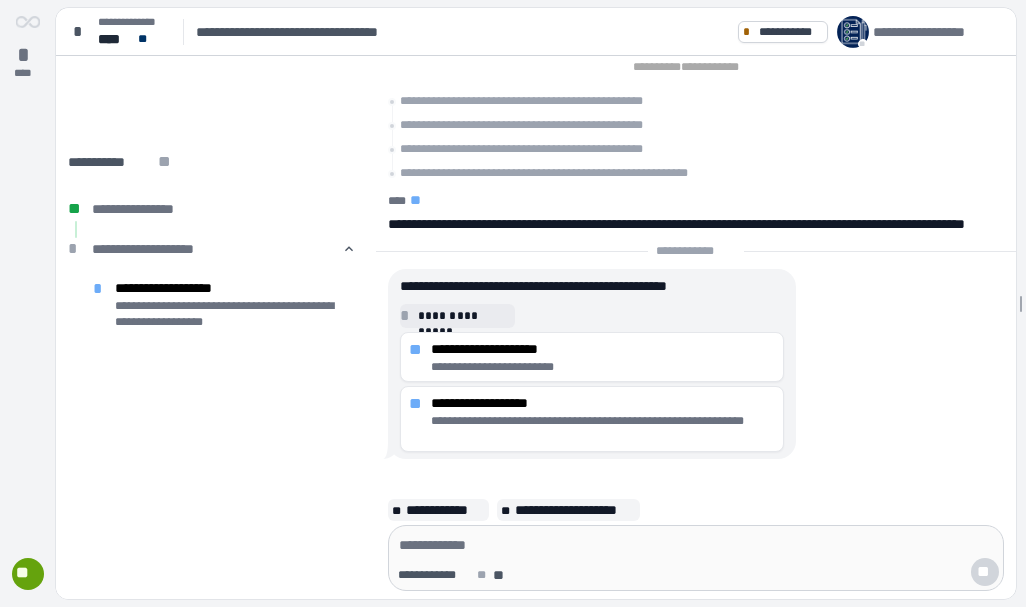 scroll, scrollTop: 384, scrollLeft: 0, axis: vertical 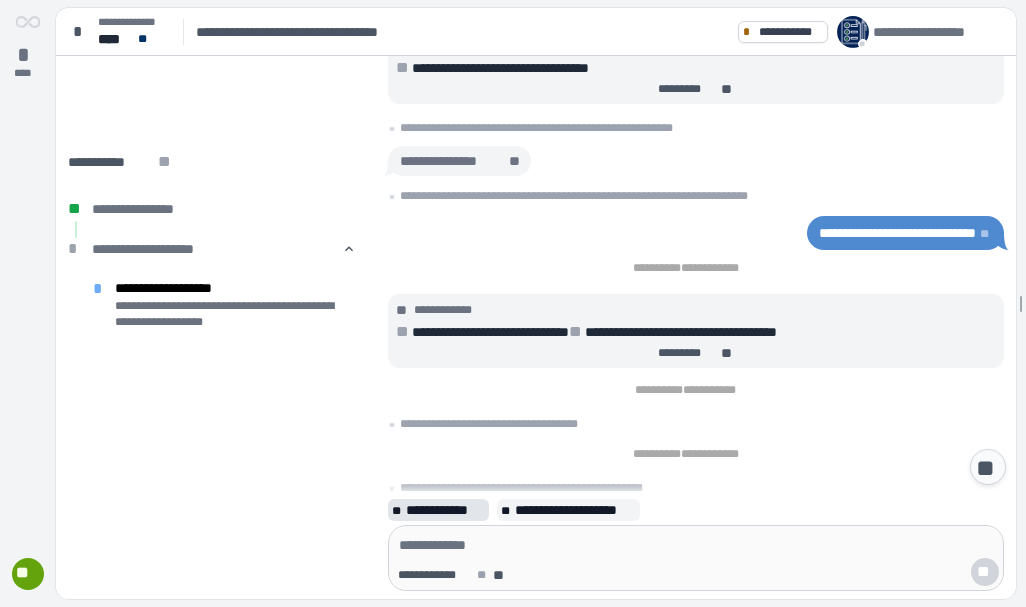 click on "**********" at bounding box center [445, 510] 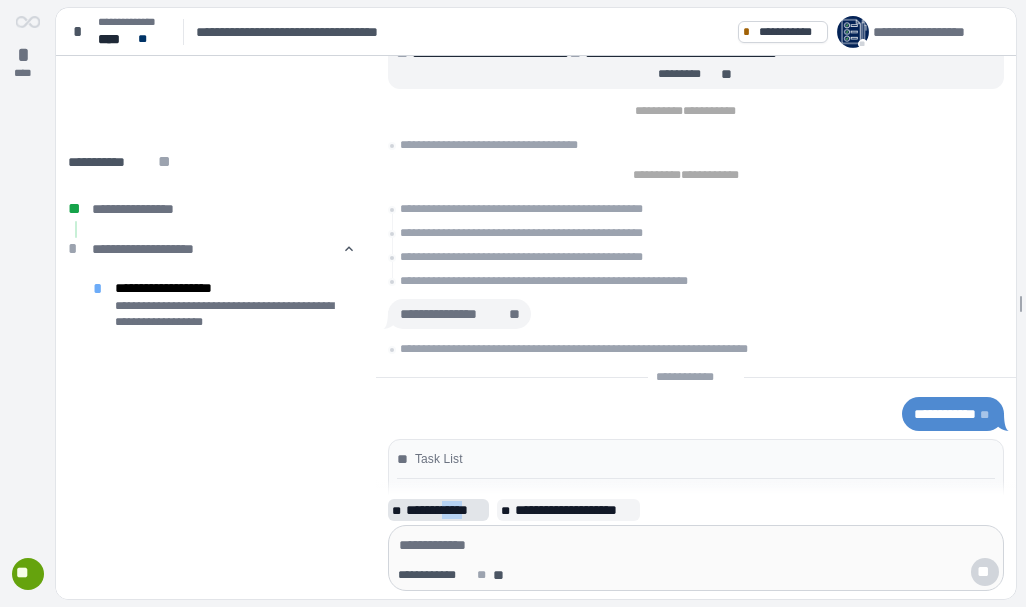 scroll, scrollTop: 0, scrollLeft: 0, axis: both 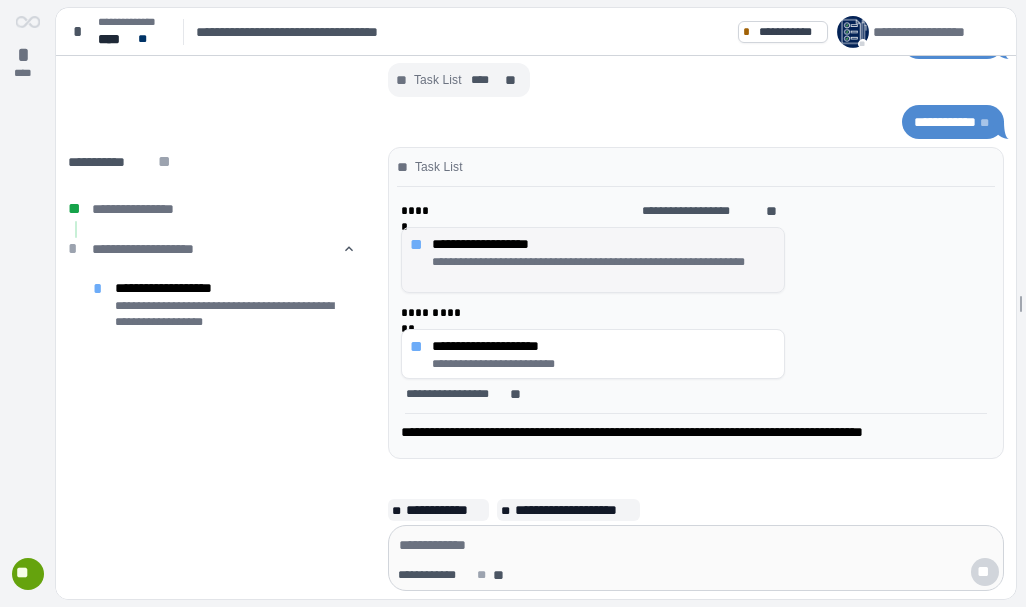 drag, startPoint x: 458, startPoint y: 511, endPoint x: 522, endPoint y: 241, distance: 277.48154 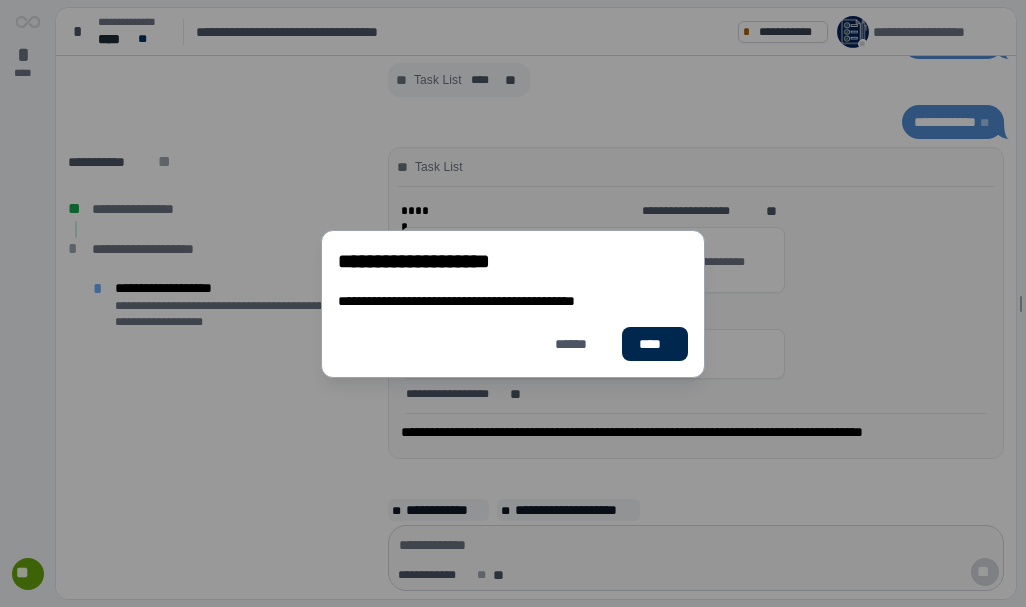 click on "****" at bounding box center (655, 344) 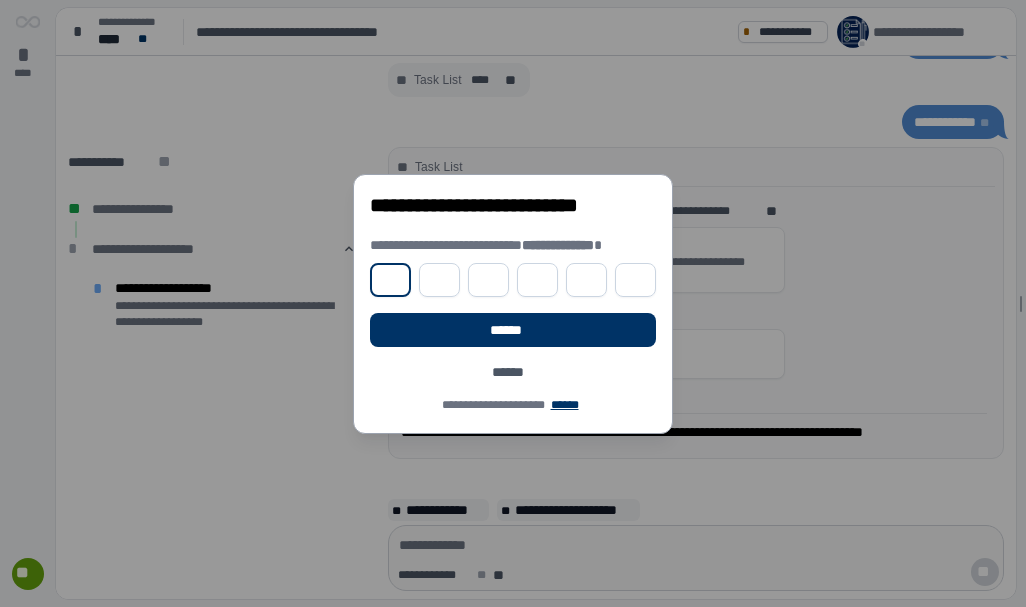 click at bounding box center [390, 280] 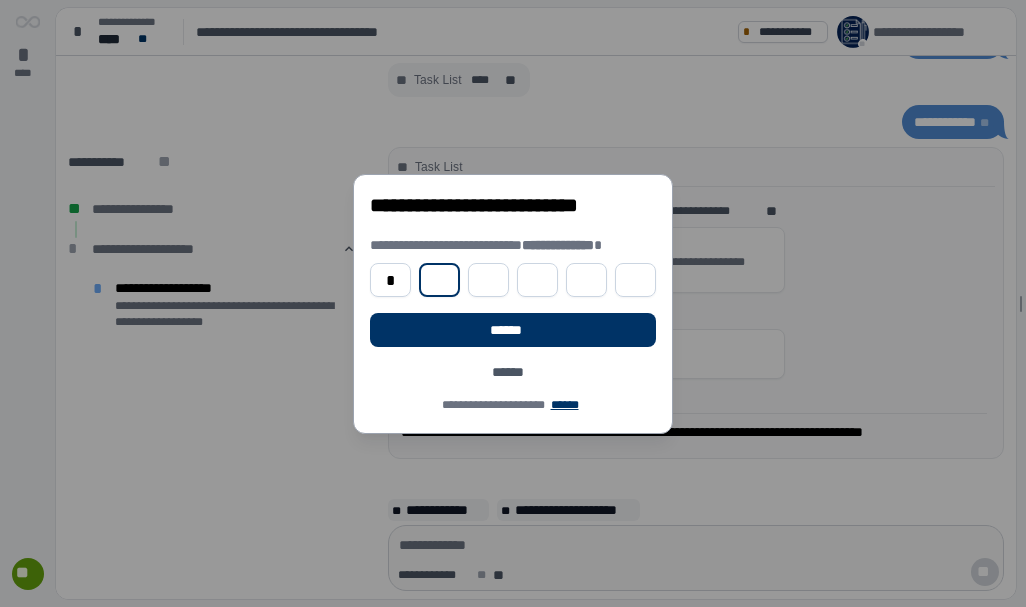 type on "*" 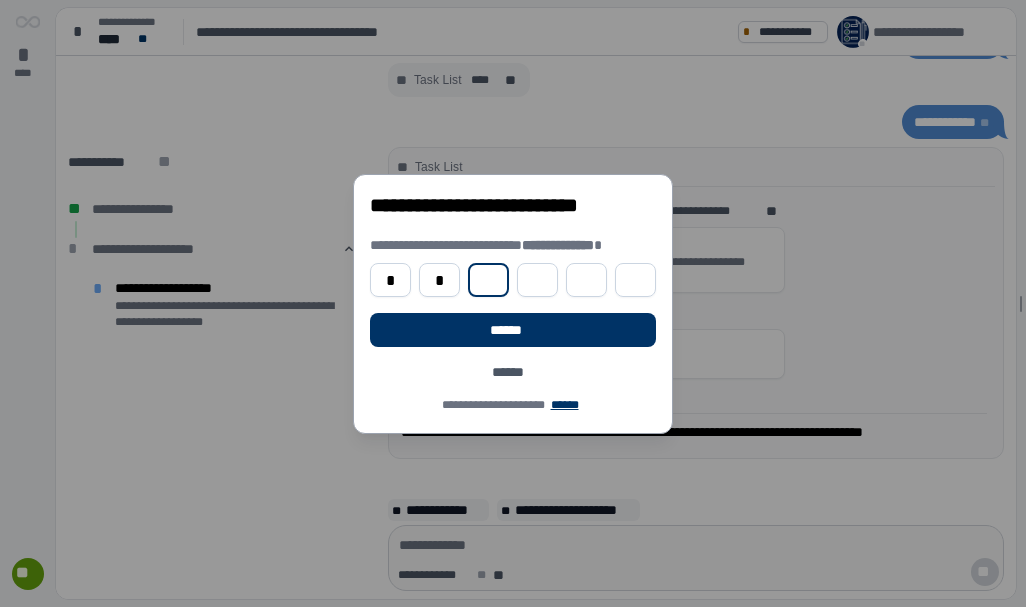 type on "*" 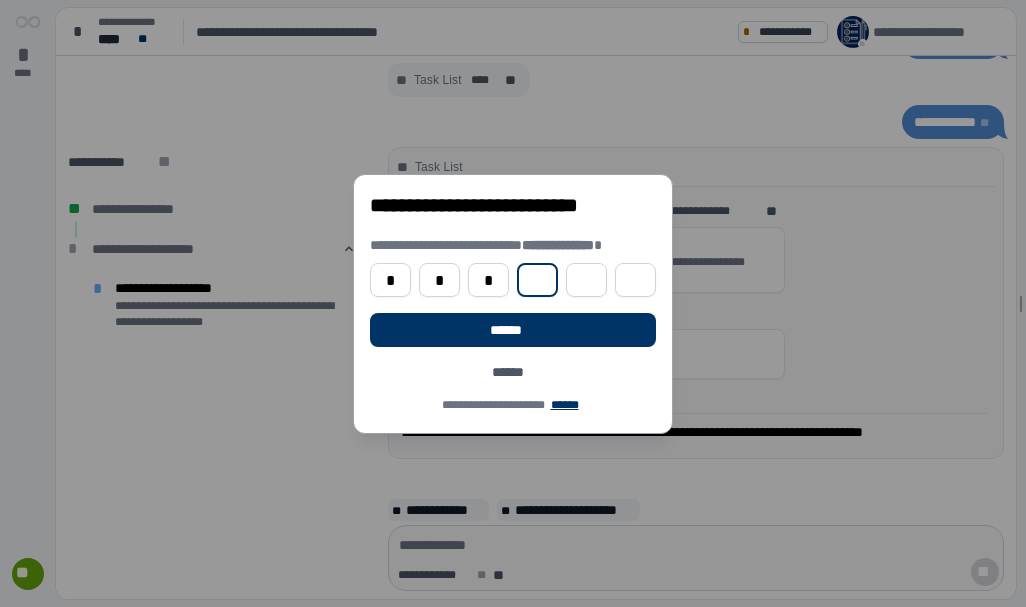 type on "*" 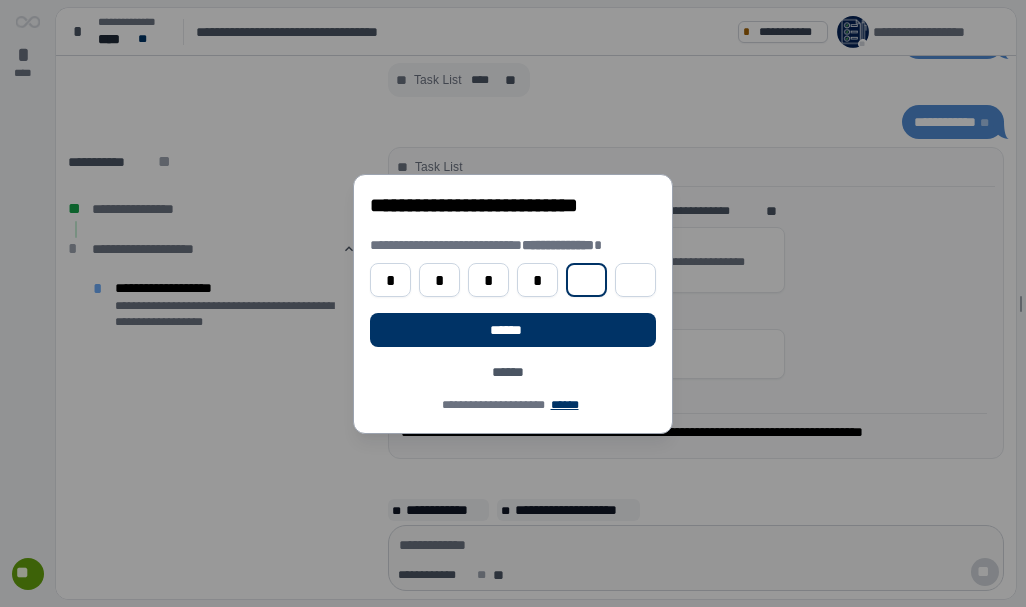 type on "*" 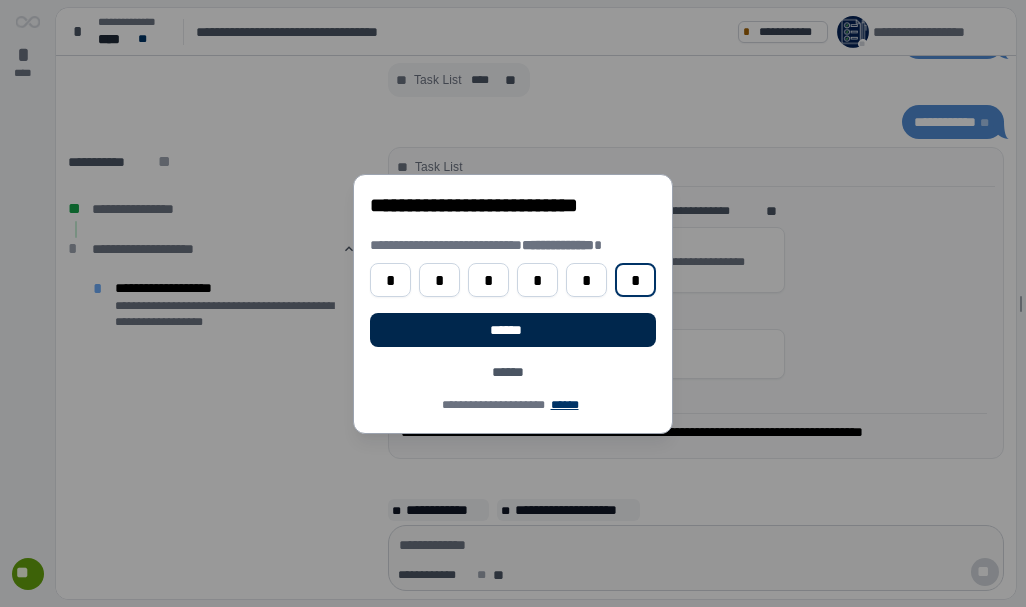 type on "*" 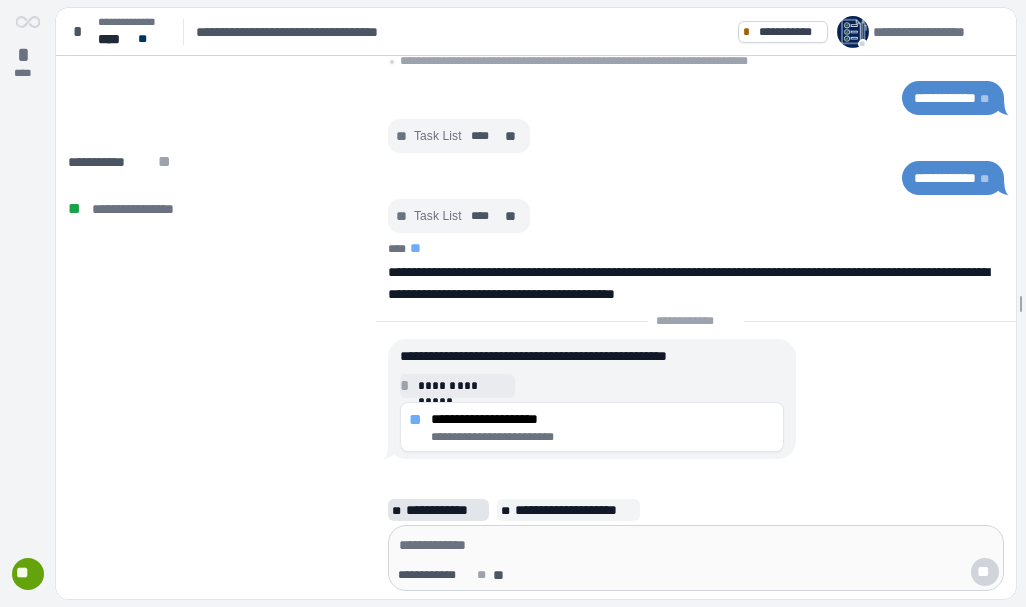 click on "**********" at bounding box center [445, 510] 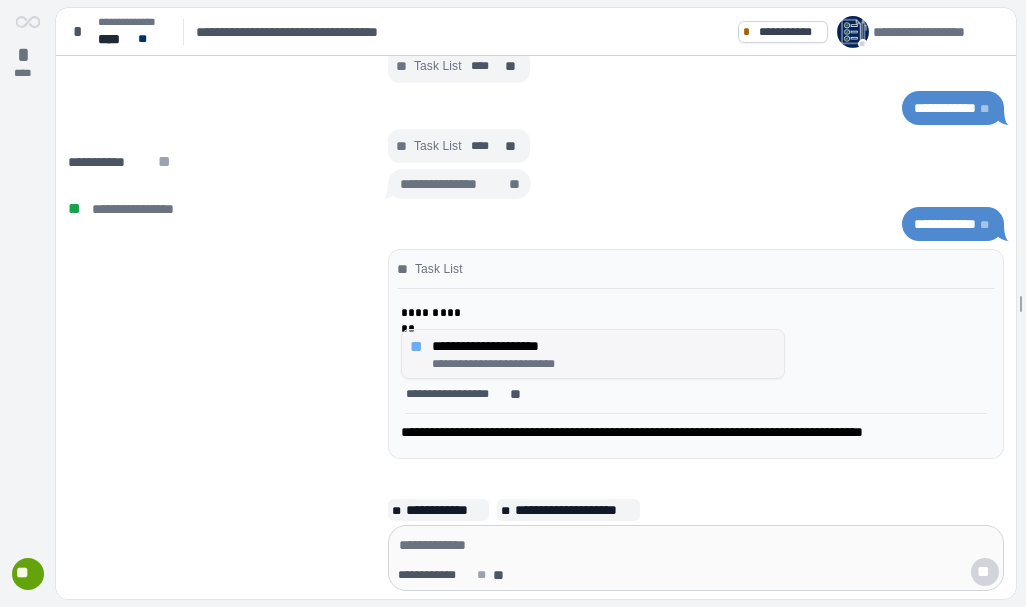 click on "**********" at bounding box center [604, 346] 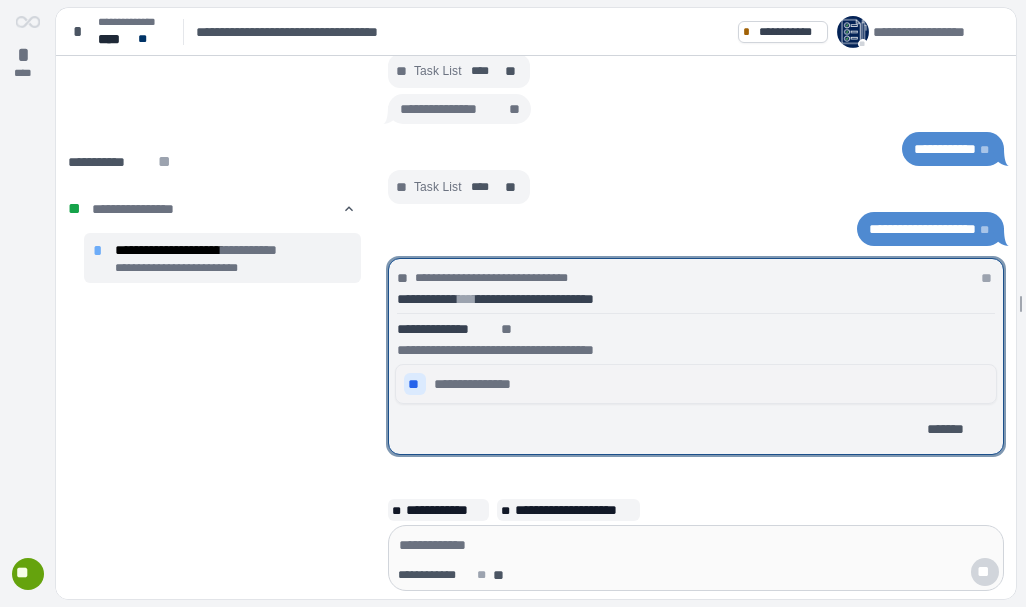 click on "**********" at bounding box center (696, 384) 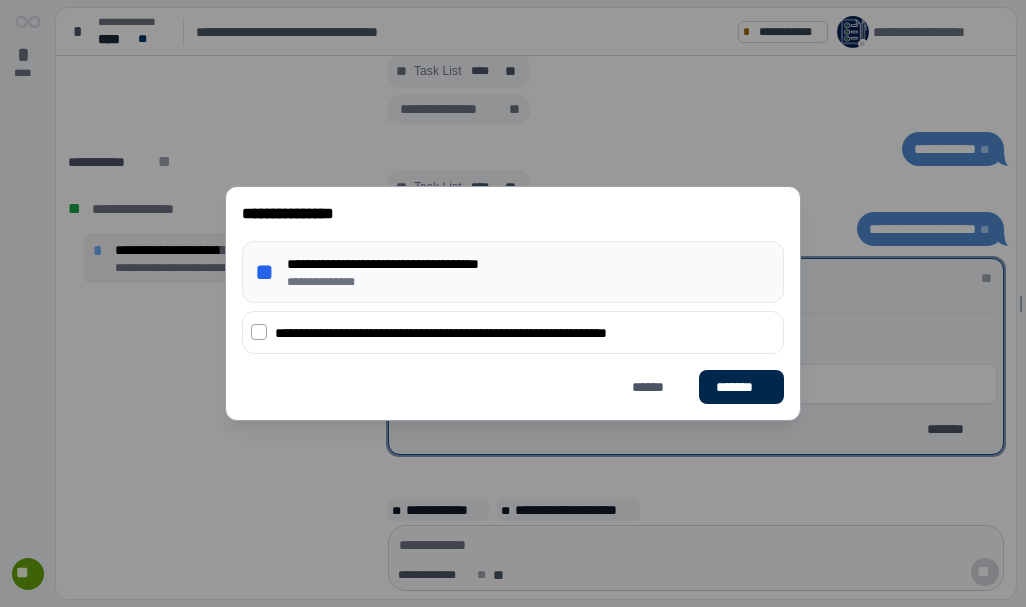 click on "*******" at bounding box center [741, 387] 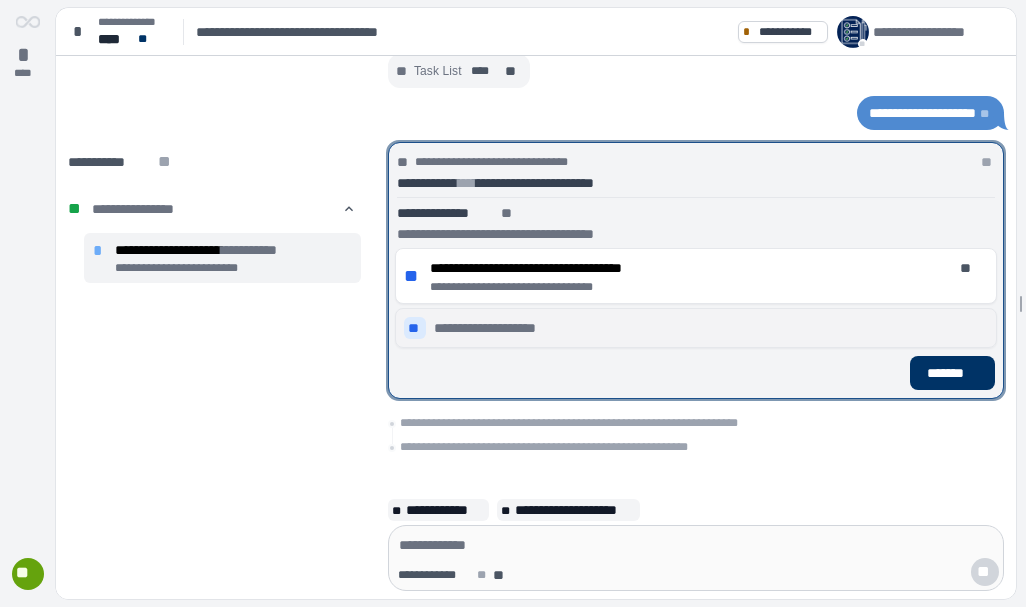 click on "**********" at bounding box center [498, 328] 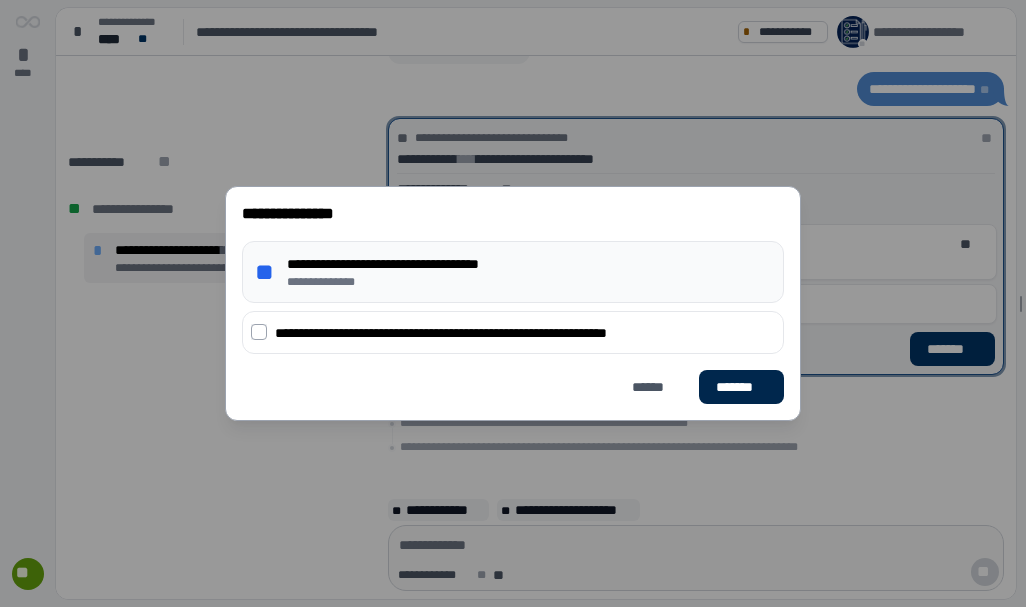 click on "*******" at bounding box center [741, 387] 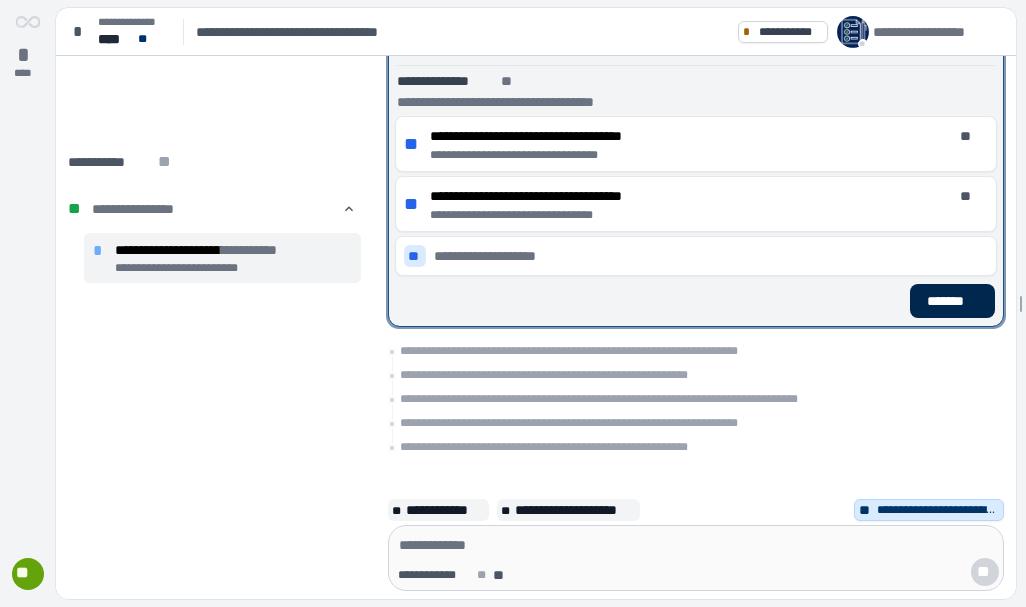 click on "*******" at bounding box center [952, 301] 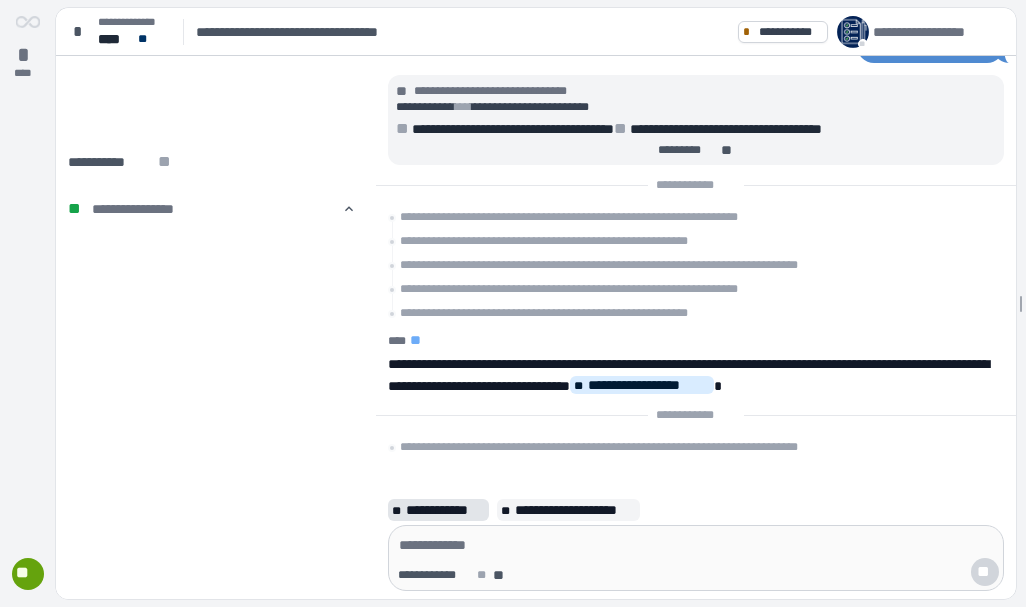 click on "**********" at bounding box center (445, 510) 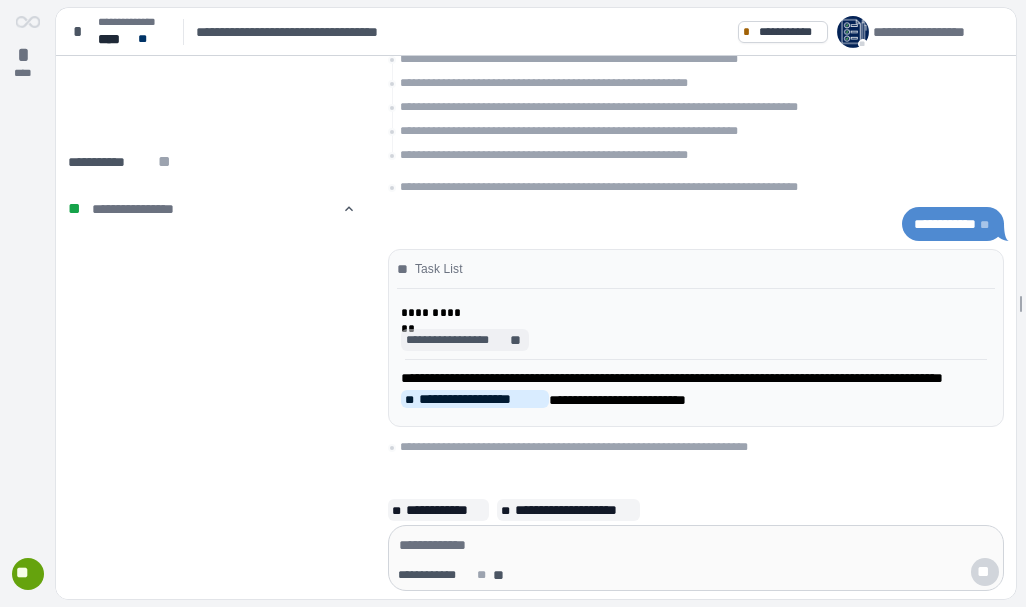 click on "**" at bounding box center [517, 340] 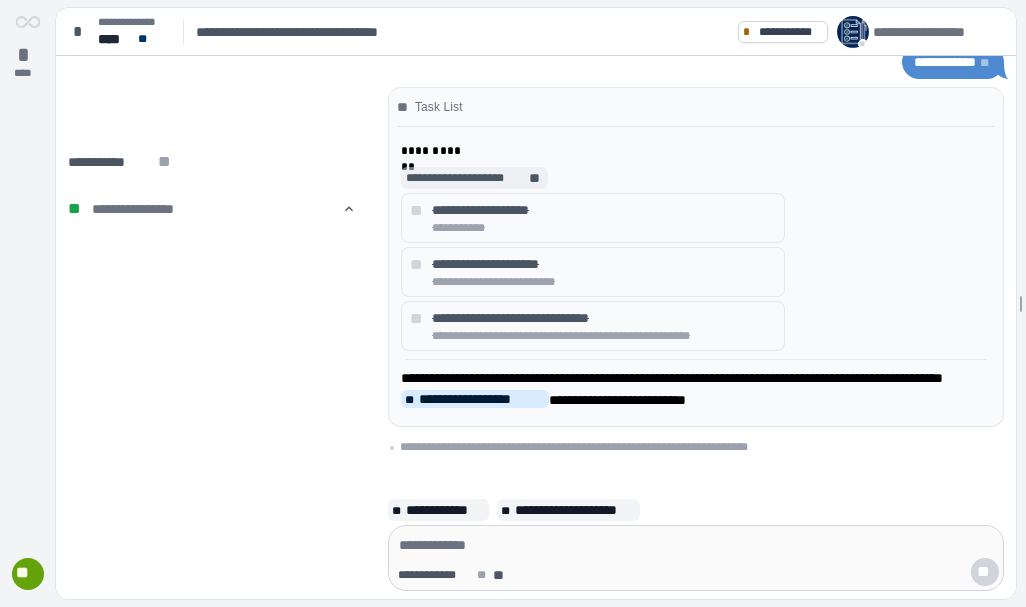 click on "**********" at bounding box center [604, 336] 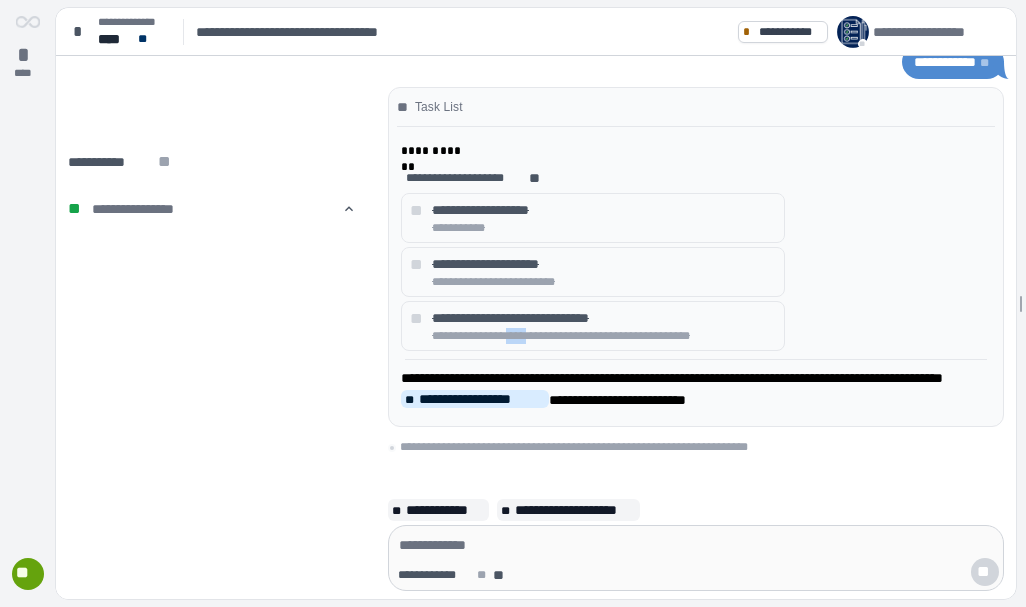 click on "**********" at bounding box center (604, 336) 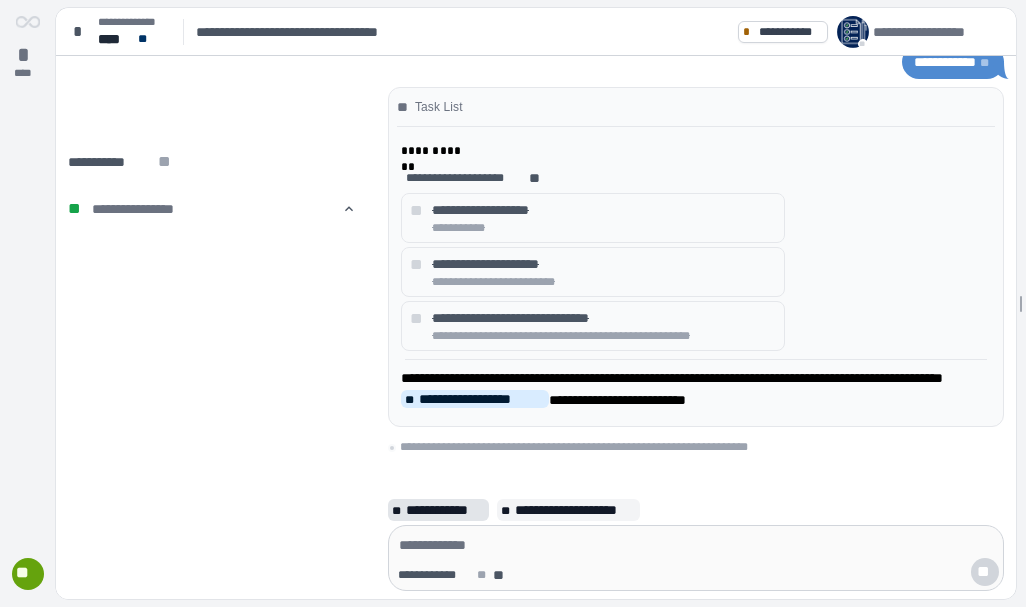 click on "**********" at bounding box center [445, 510] 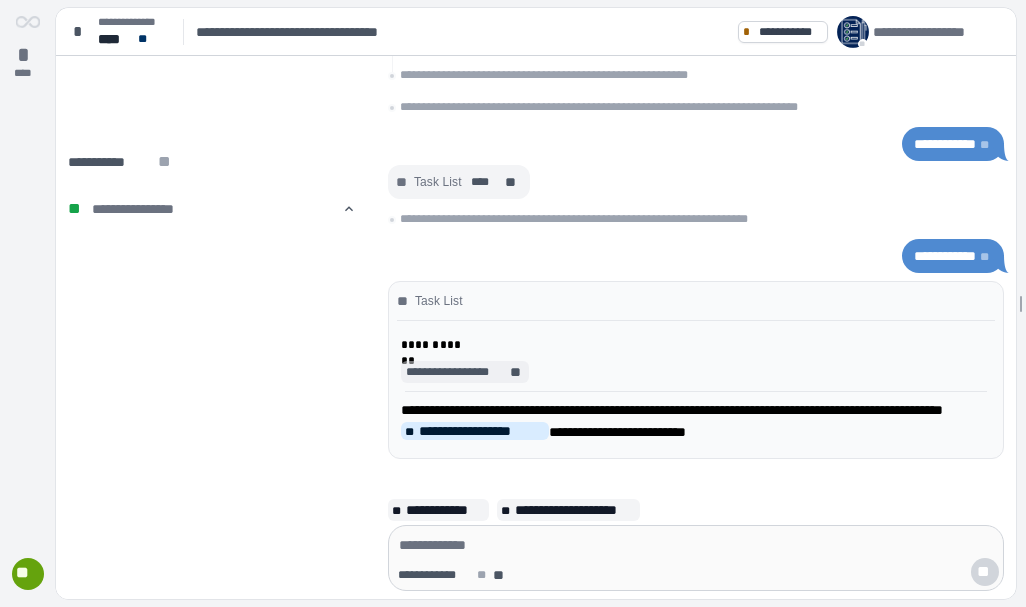 click on "**" at bounding box center [517, 372] 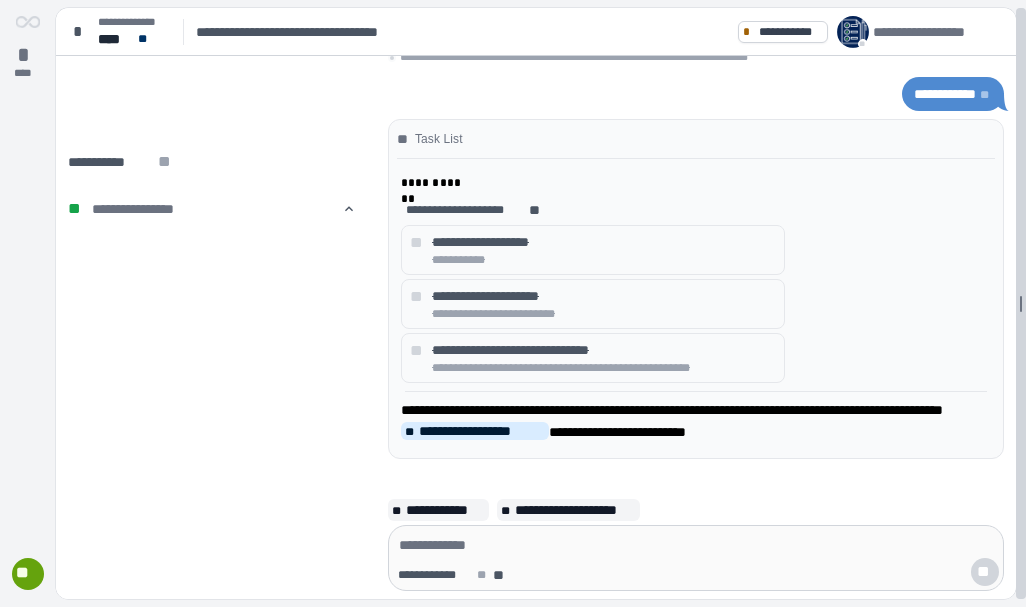 click on "**********" at bounding box center [513, 303] 